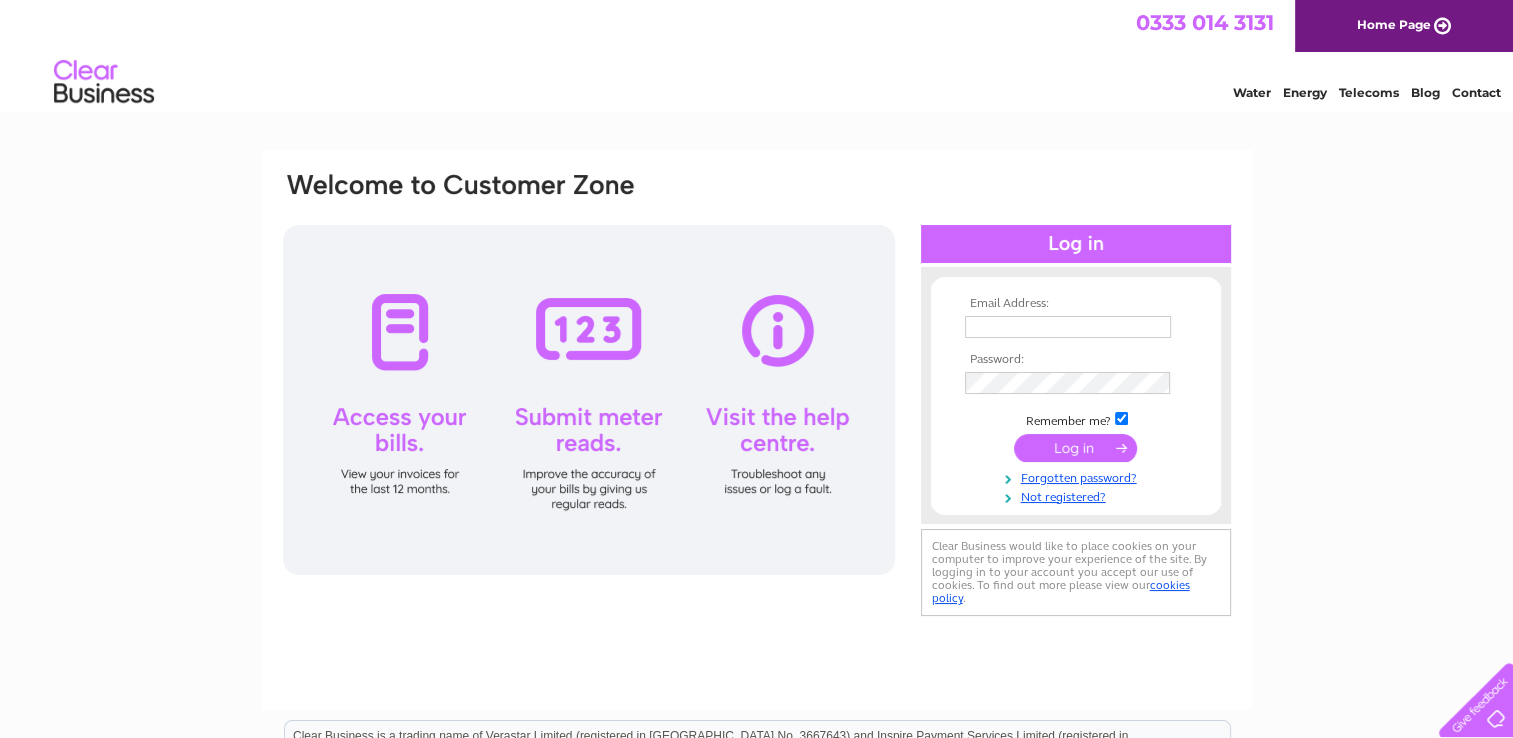 scroll, scrollTop: 0, scrollLeft: 0, axis: both 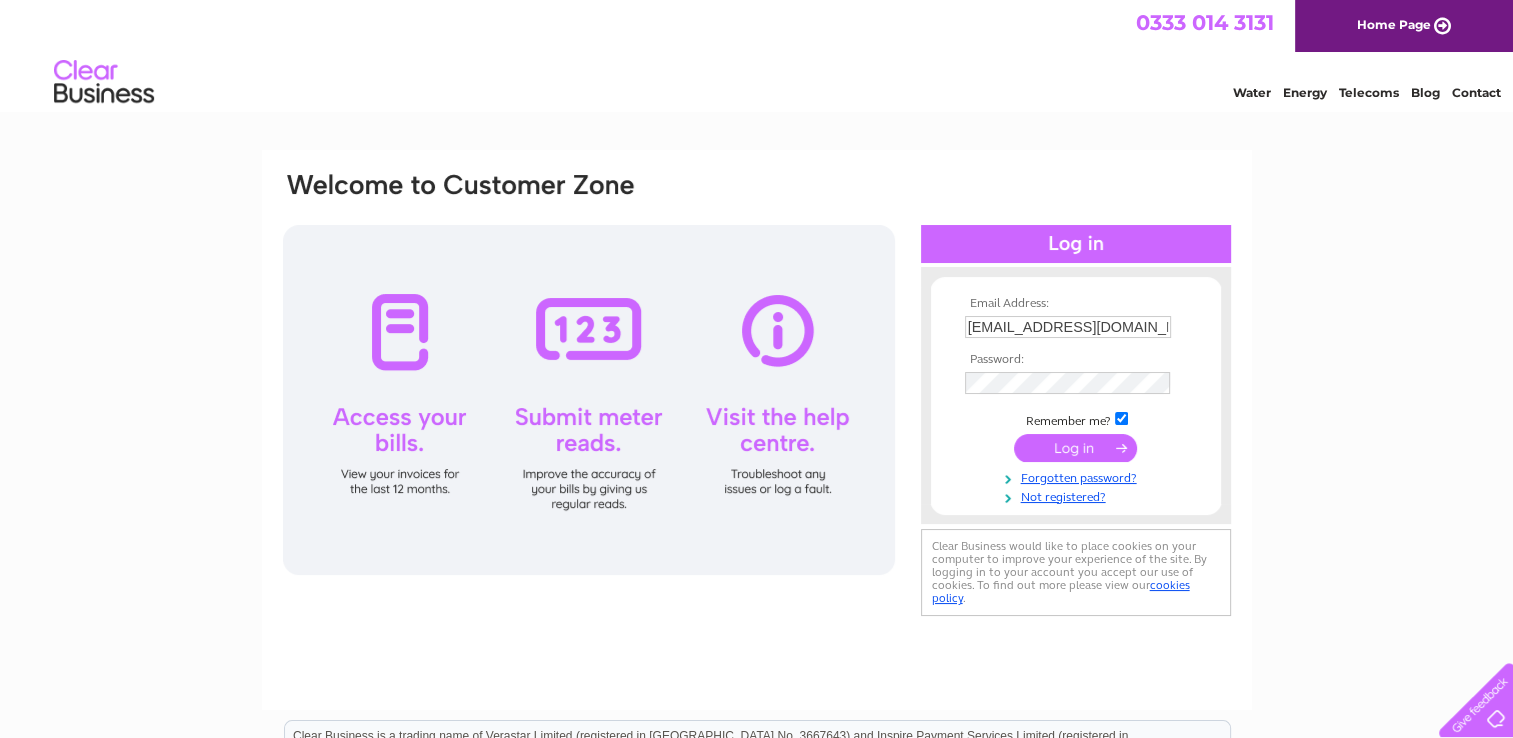 click at bounding box center (1075, 448) 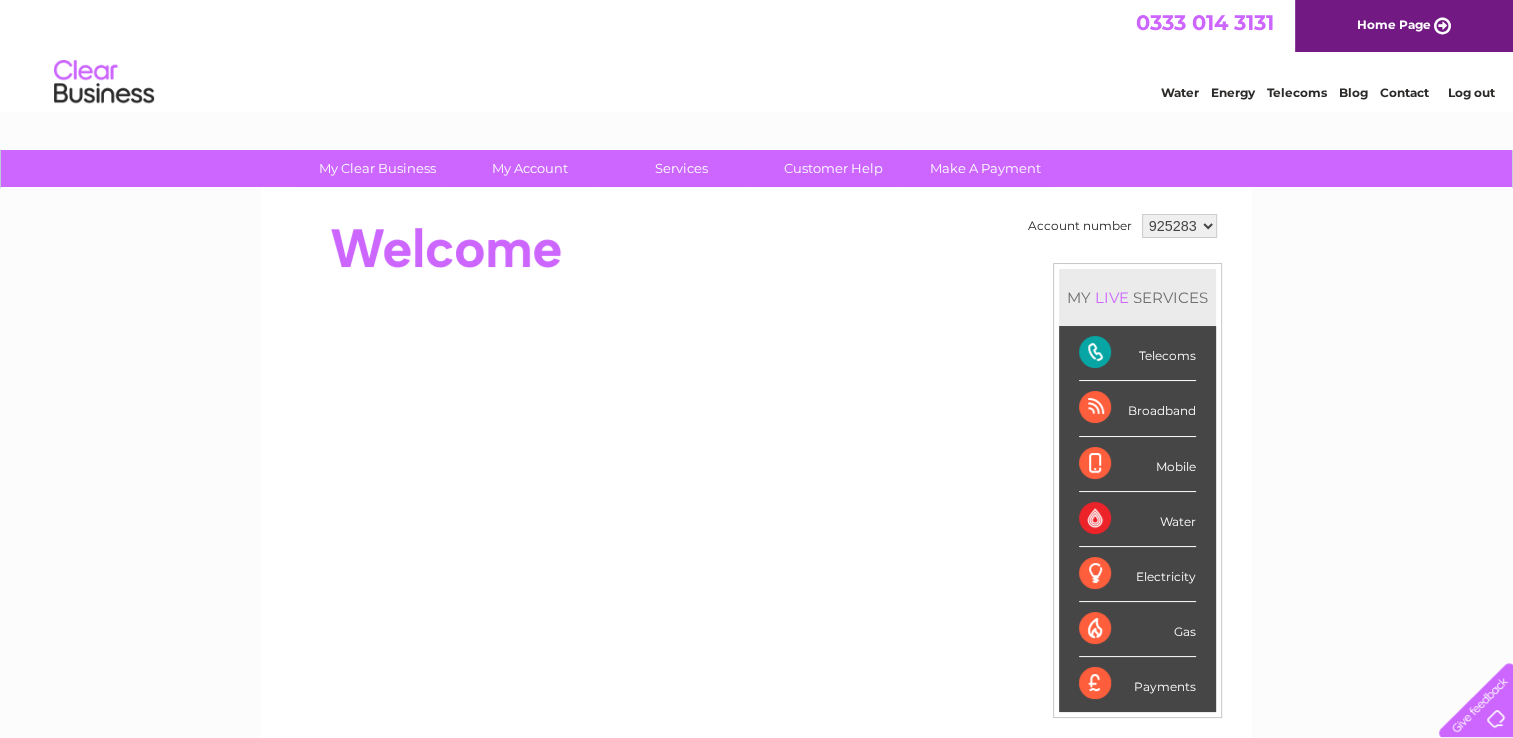 scroll, scrollTop: 0, scrollLeft: 0, axis: both 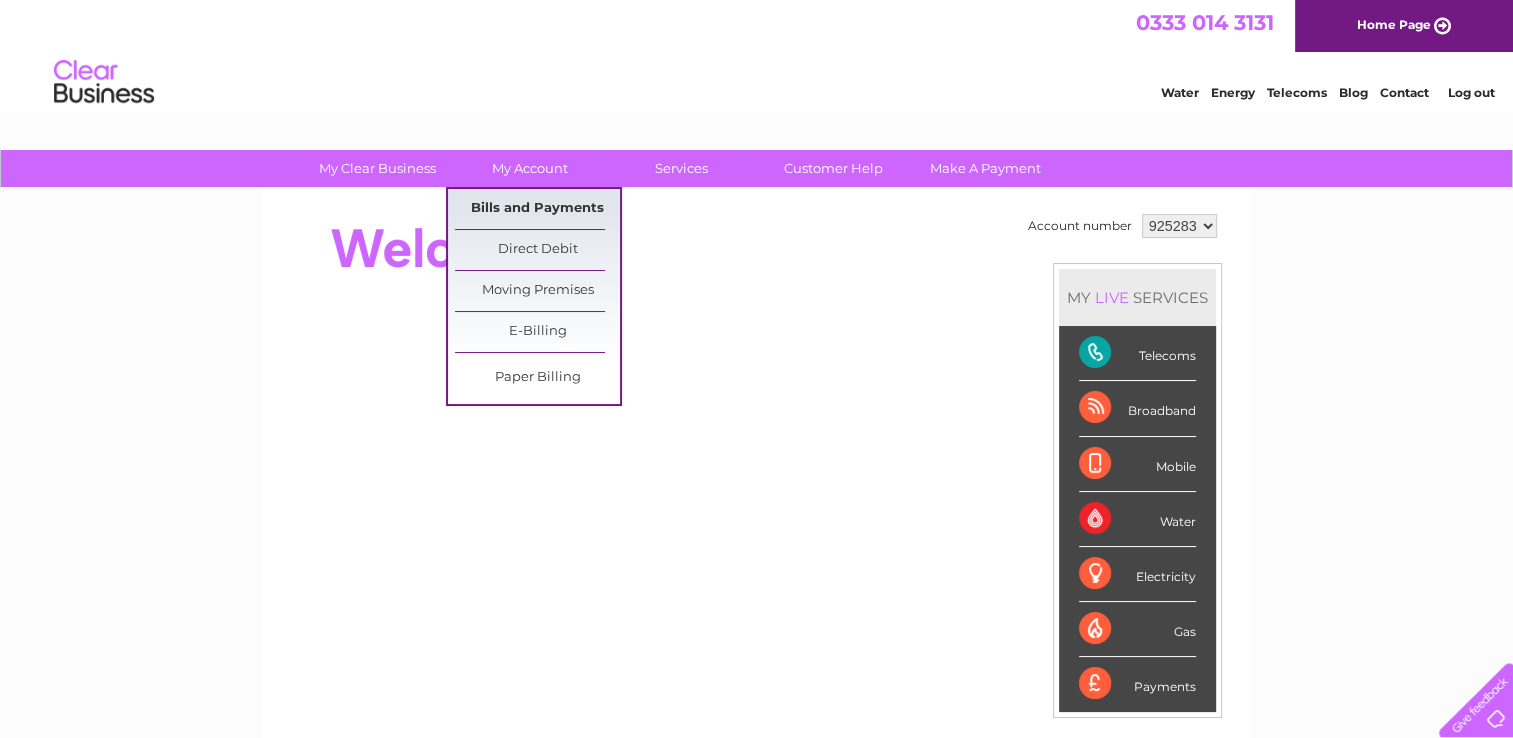 click on "Bills and Payments" at bounding box center [537, 209] 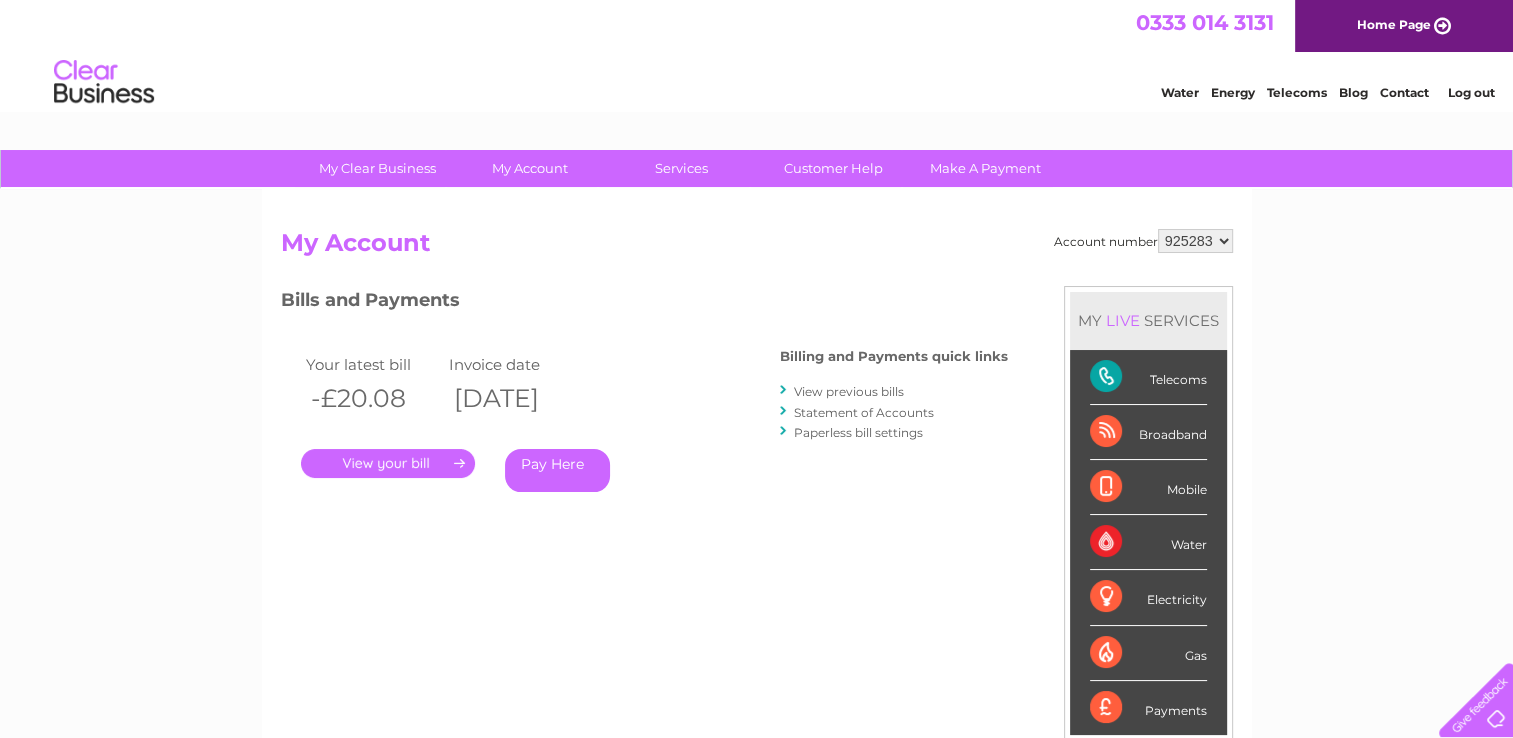 scroll, scrollTop: 0, scrollLeft: 0, axis: both 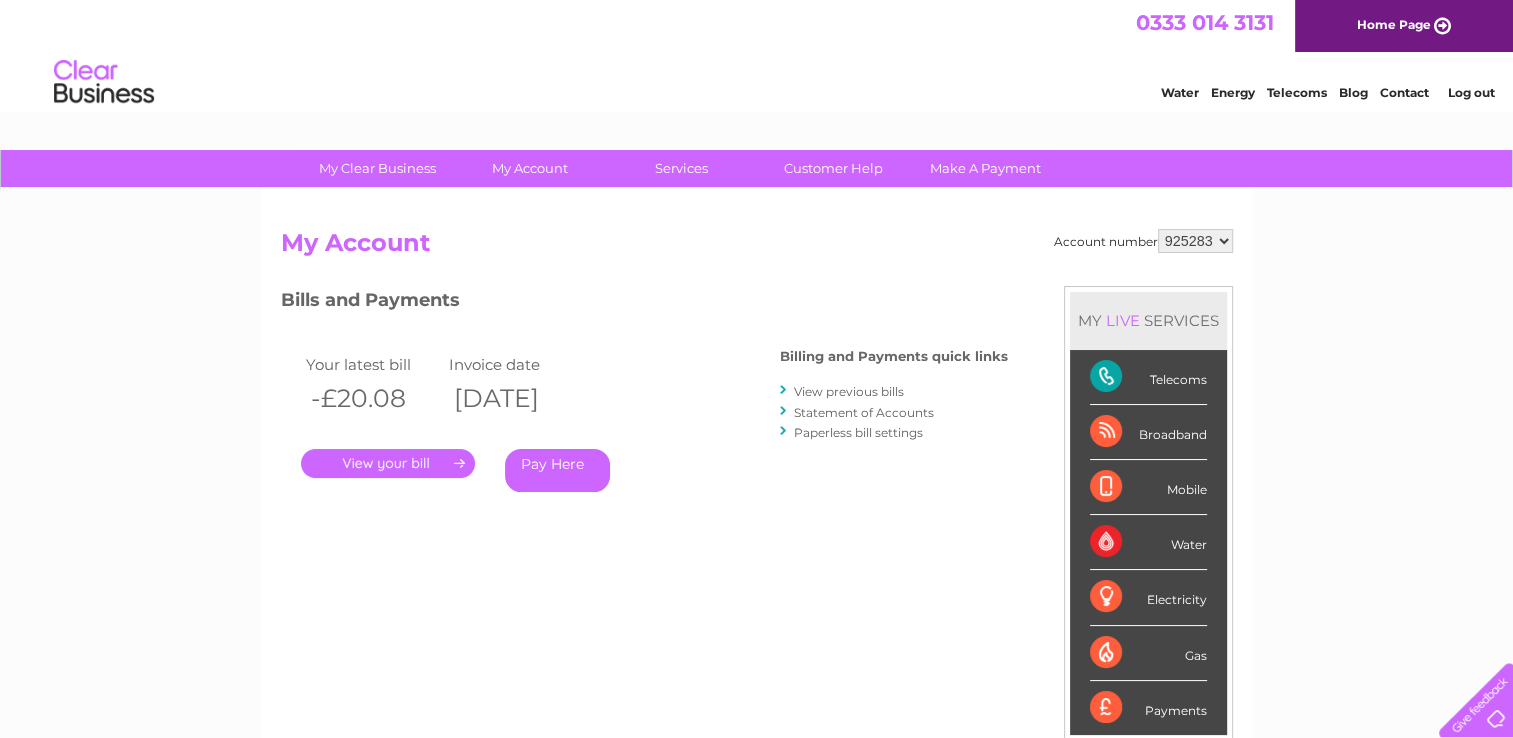 click on "." at bounding box center (388, 463) 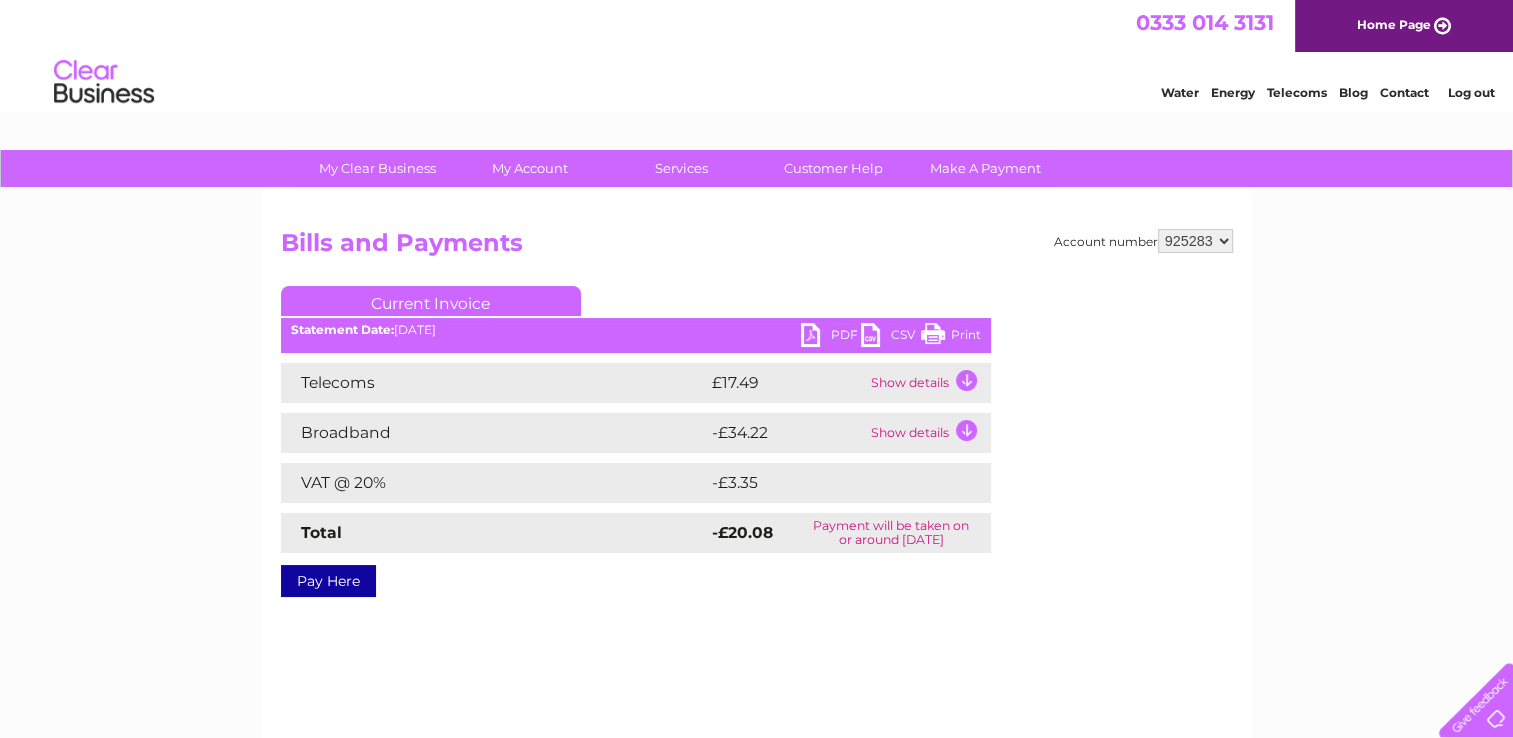 scroll, scrollTop: 0, scrollLeft: 0, axis: both 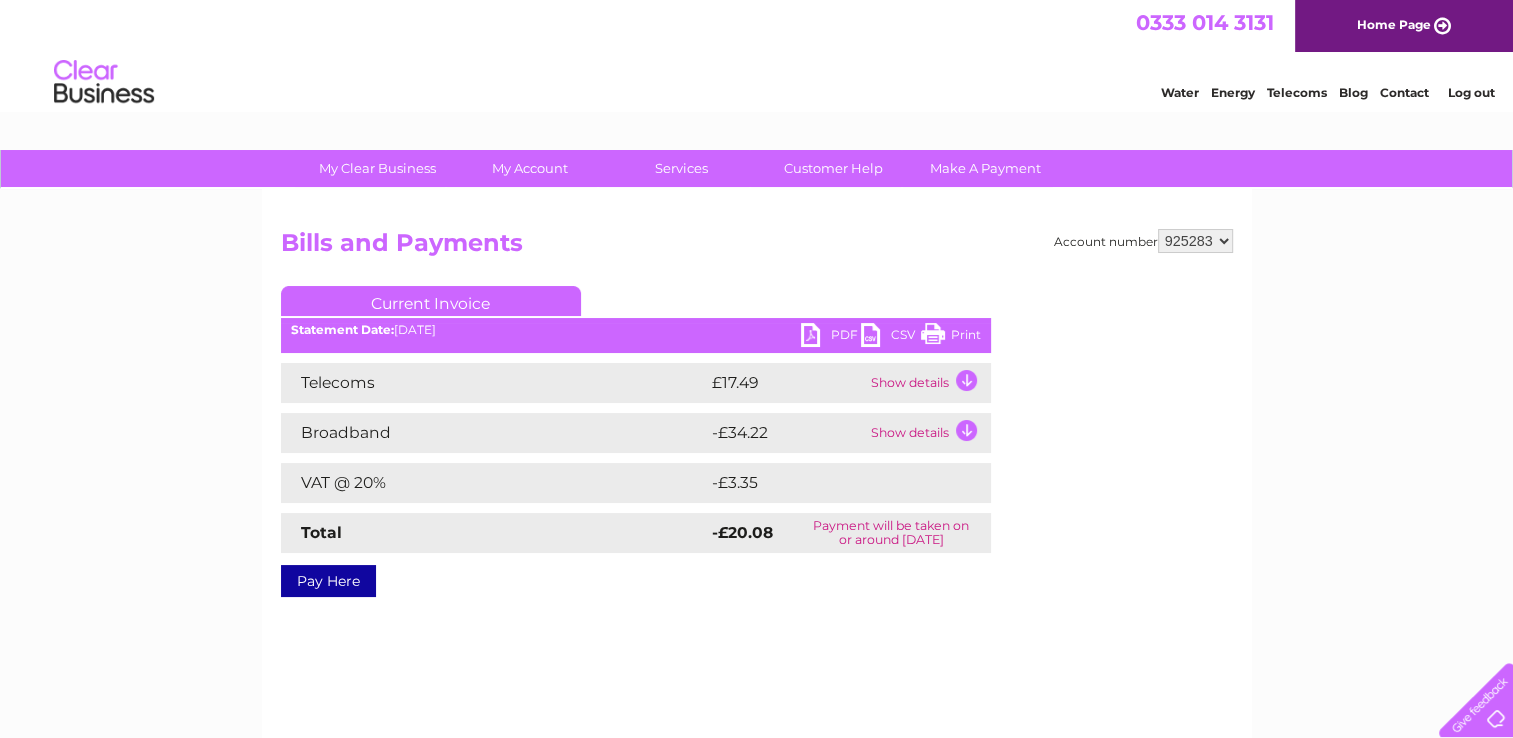 click on "Show details" at bounding box center [928, 433] 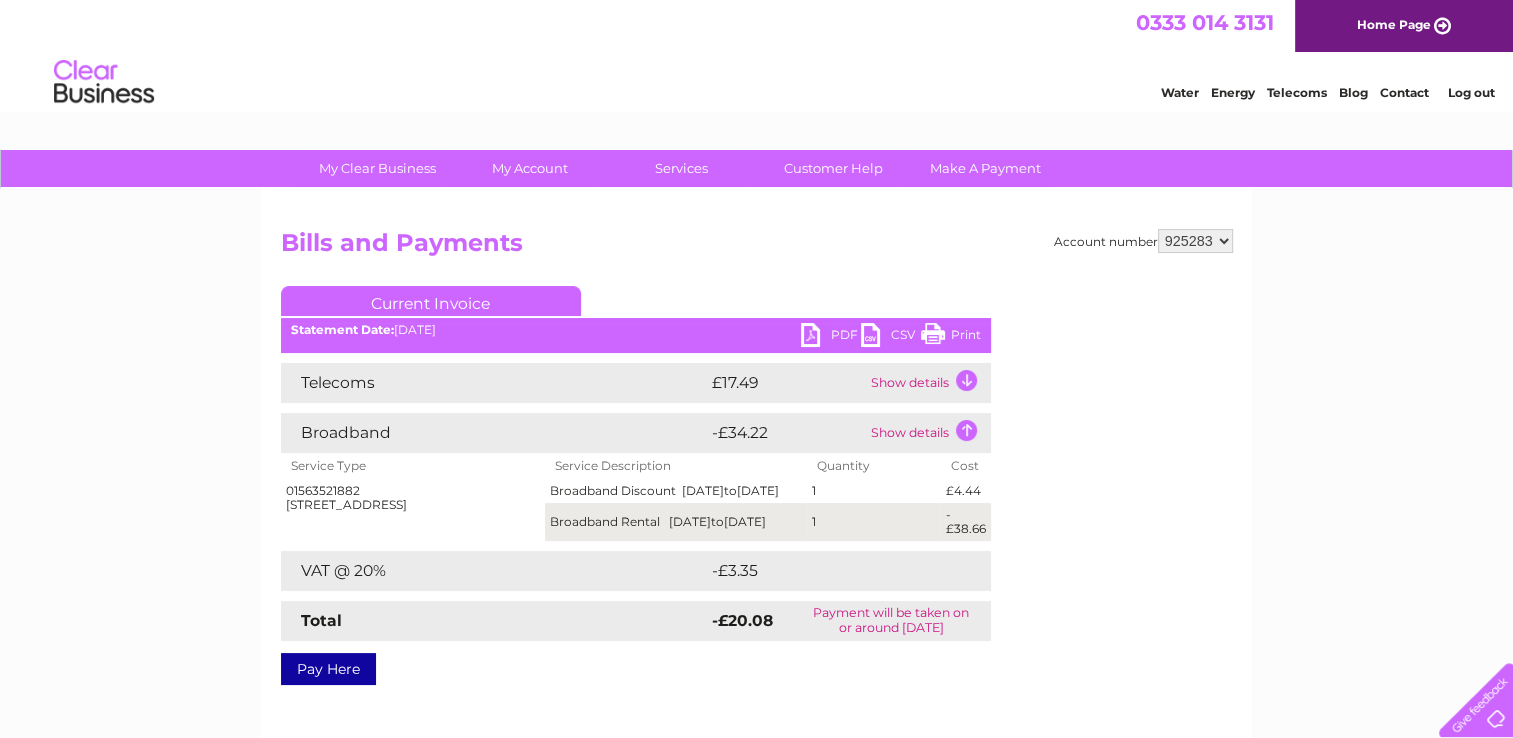 click on "Show details" at bounding box center (928, 433) 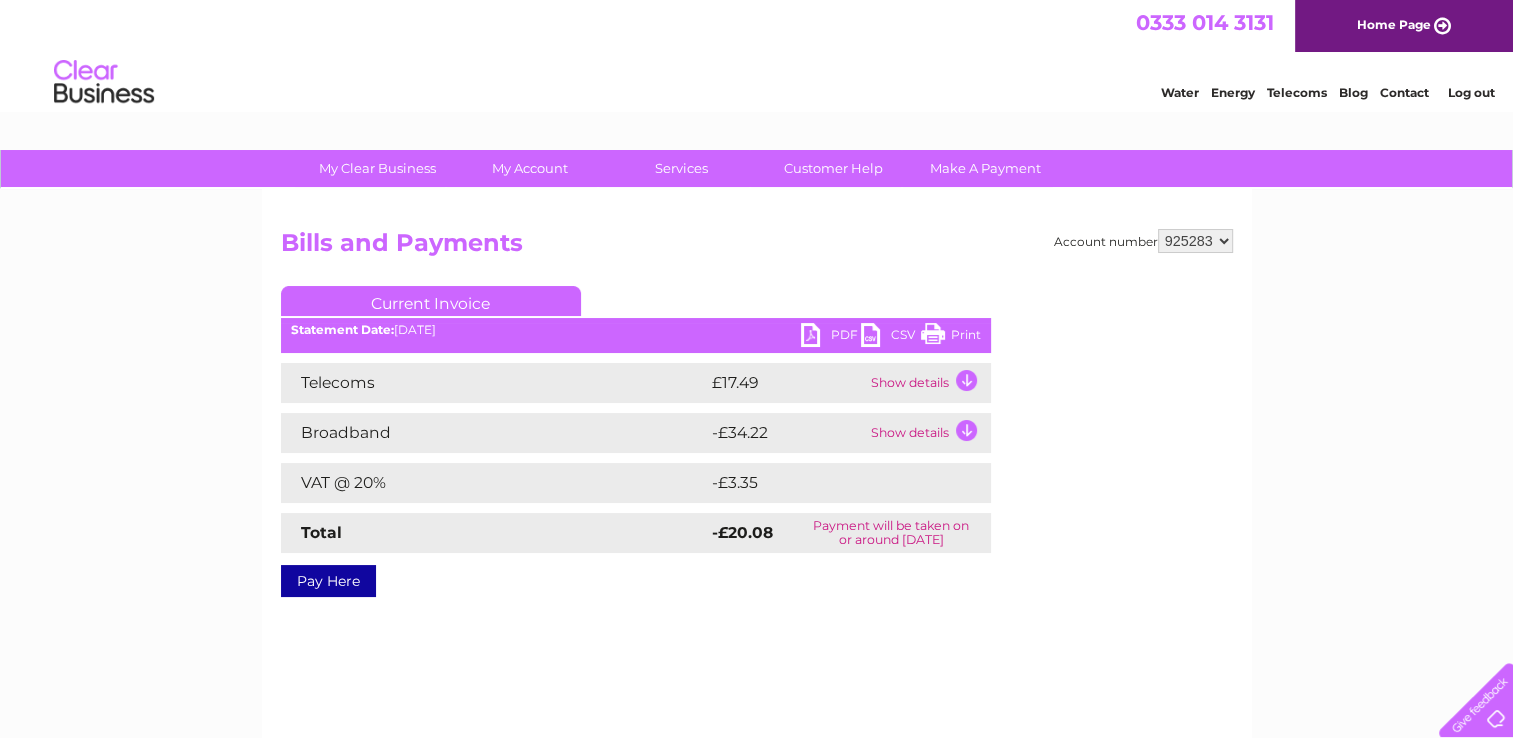 click on "Show details" at bounding box center [928, 433] 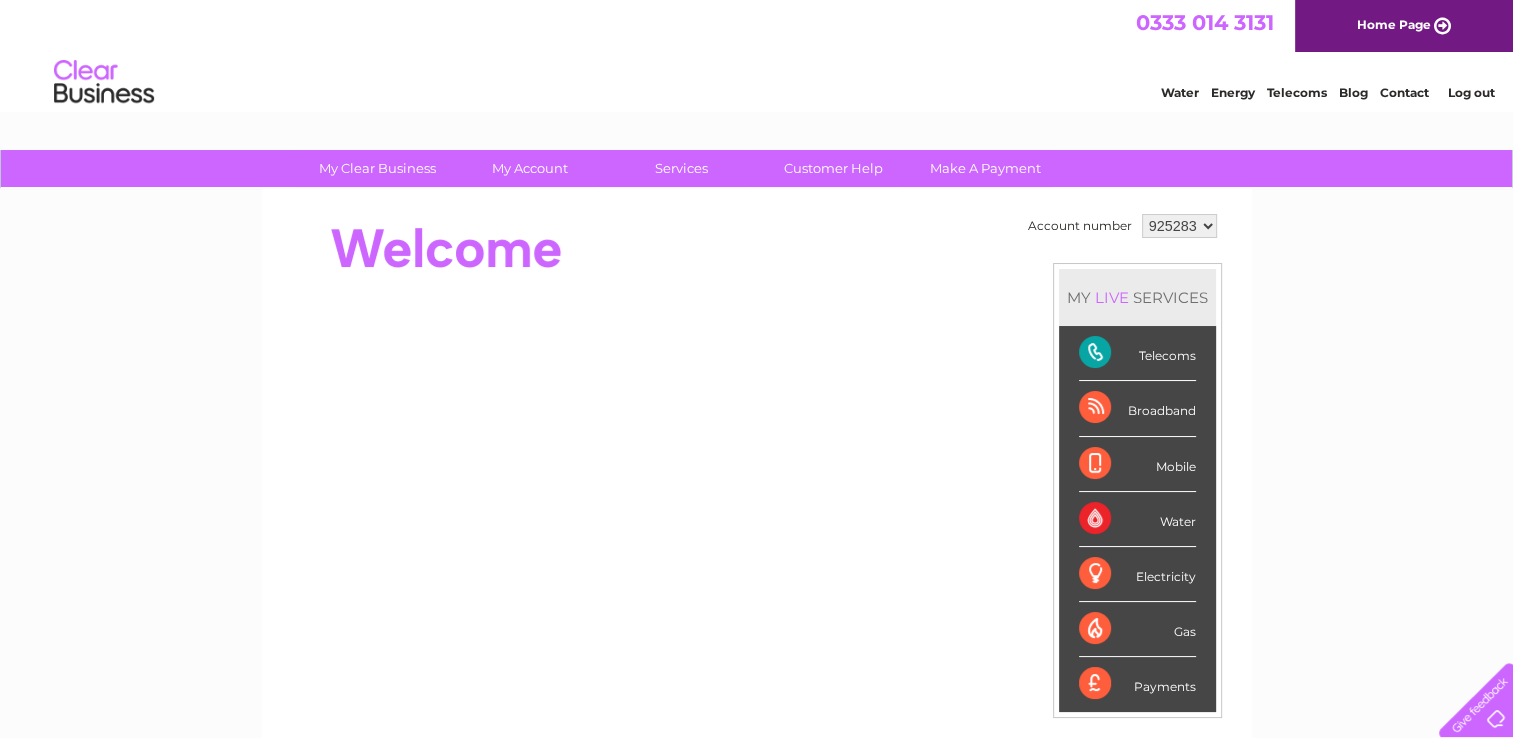 scroll, scrollTop: 0, scrollLeft: 0, axis: both 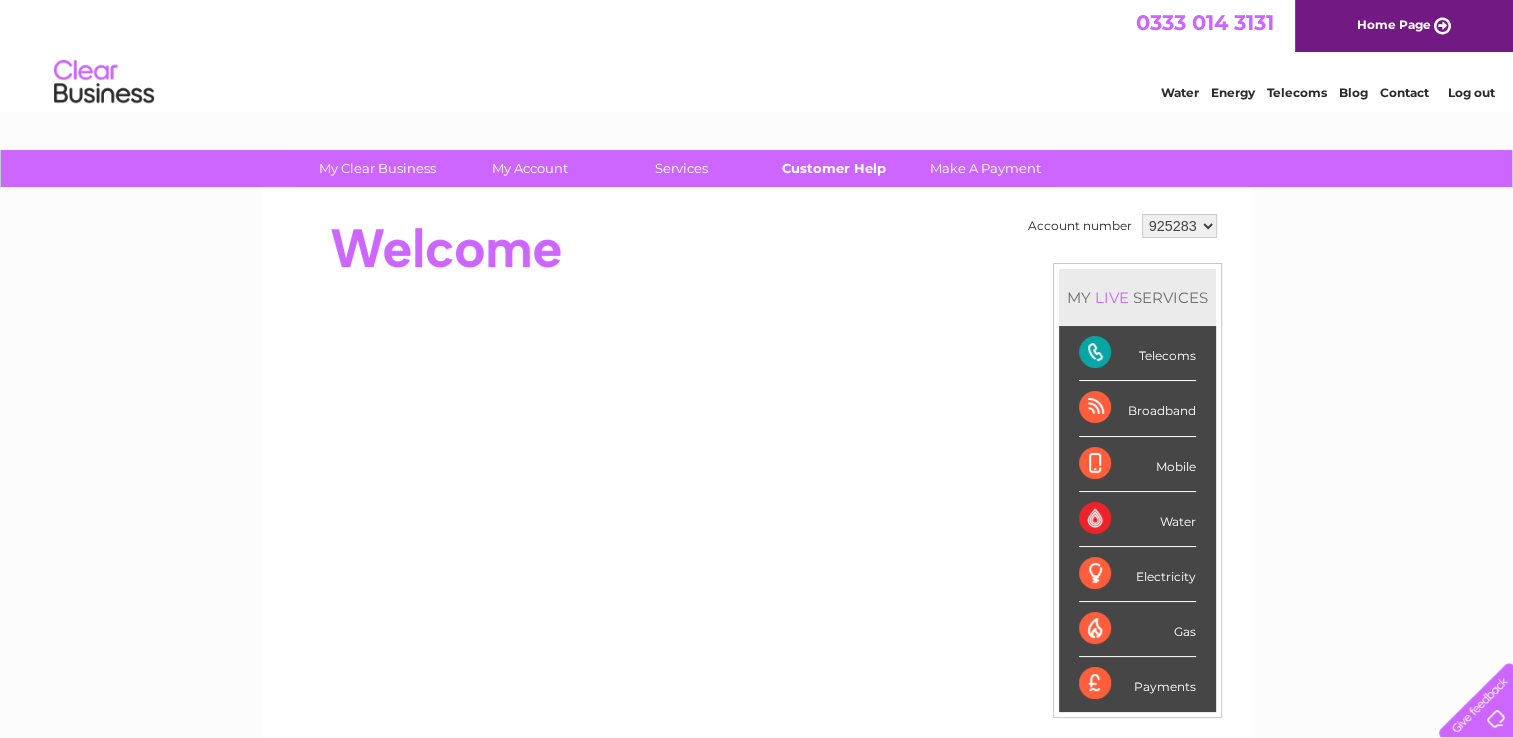 click on "Customer Help" at bounding box center (833, 168) 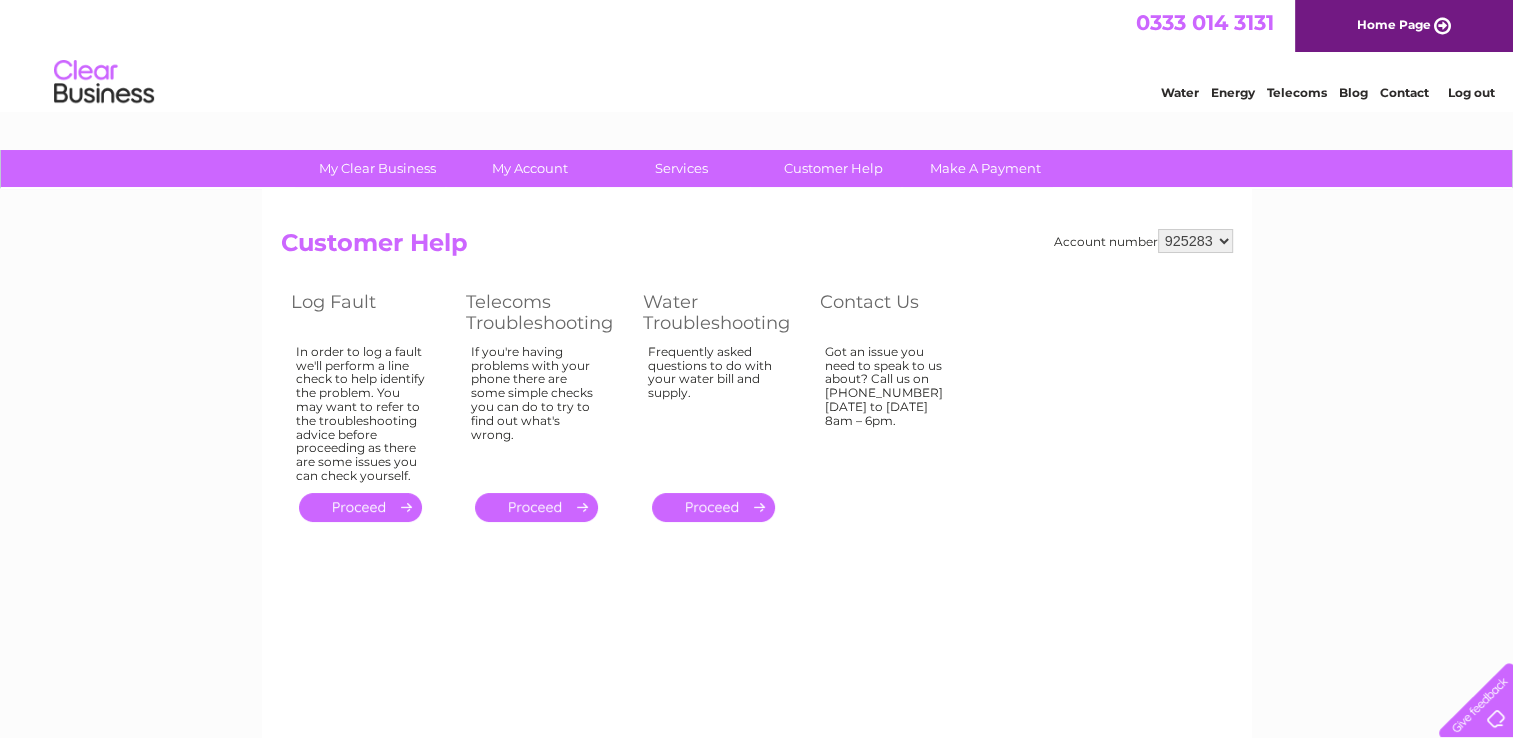 scroll, scrollTop: 0, scrollLeft: 0, axis: both 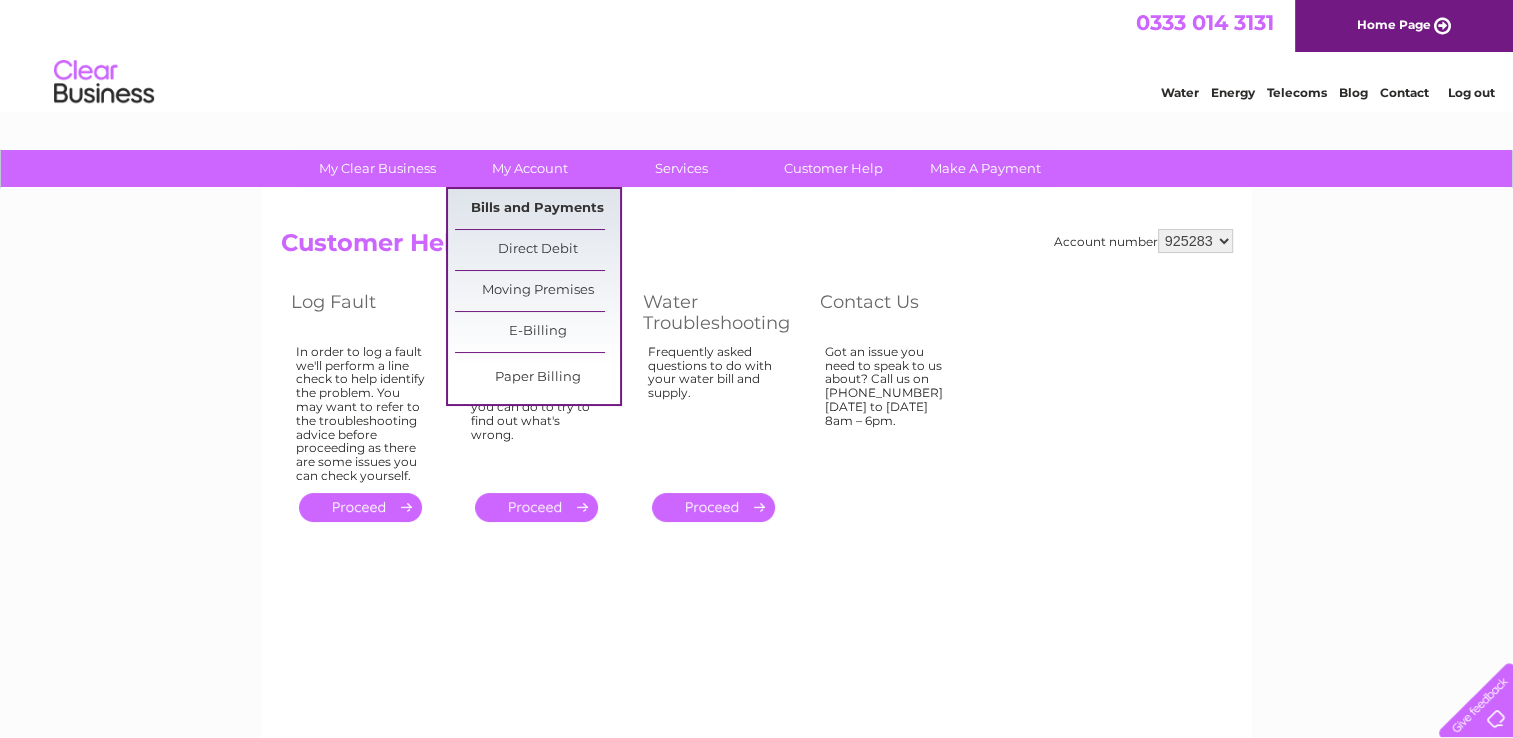 click on "Bills and Payments" at bounding box center [537, 209] 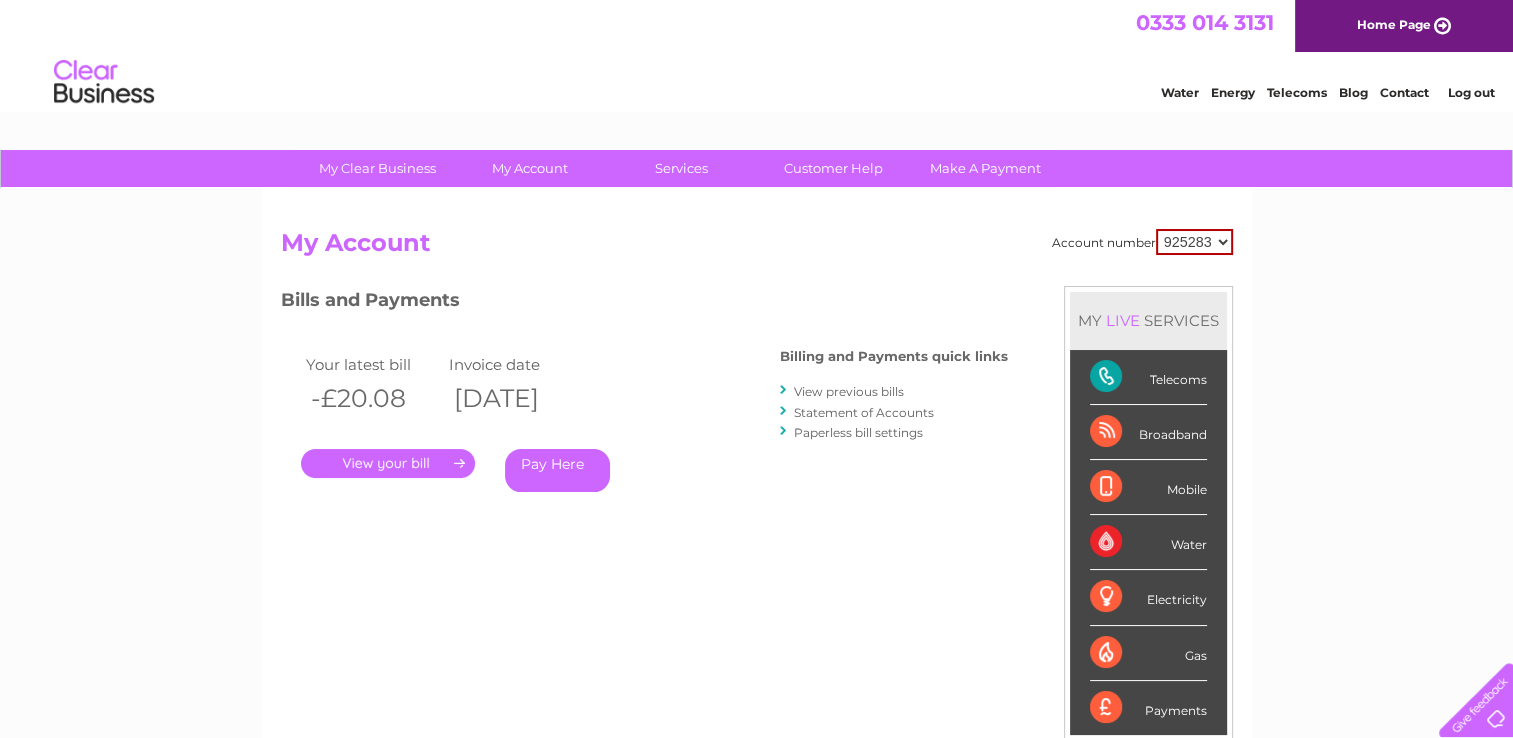 scroll, scrollTop: 0, scrollLeft: 0, axis: both 